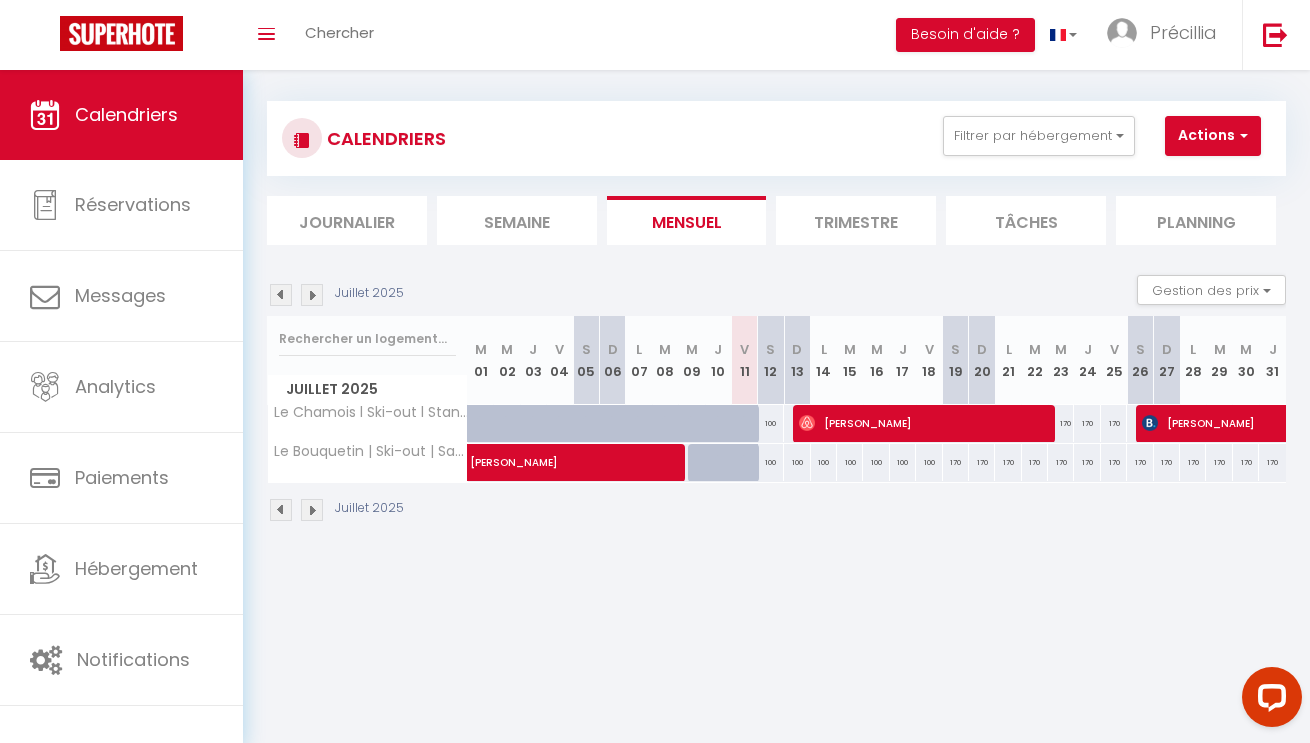 scroll, scrollTop: 16, scrollLeft: 0, axis: vertical 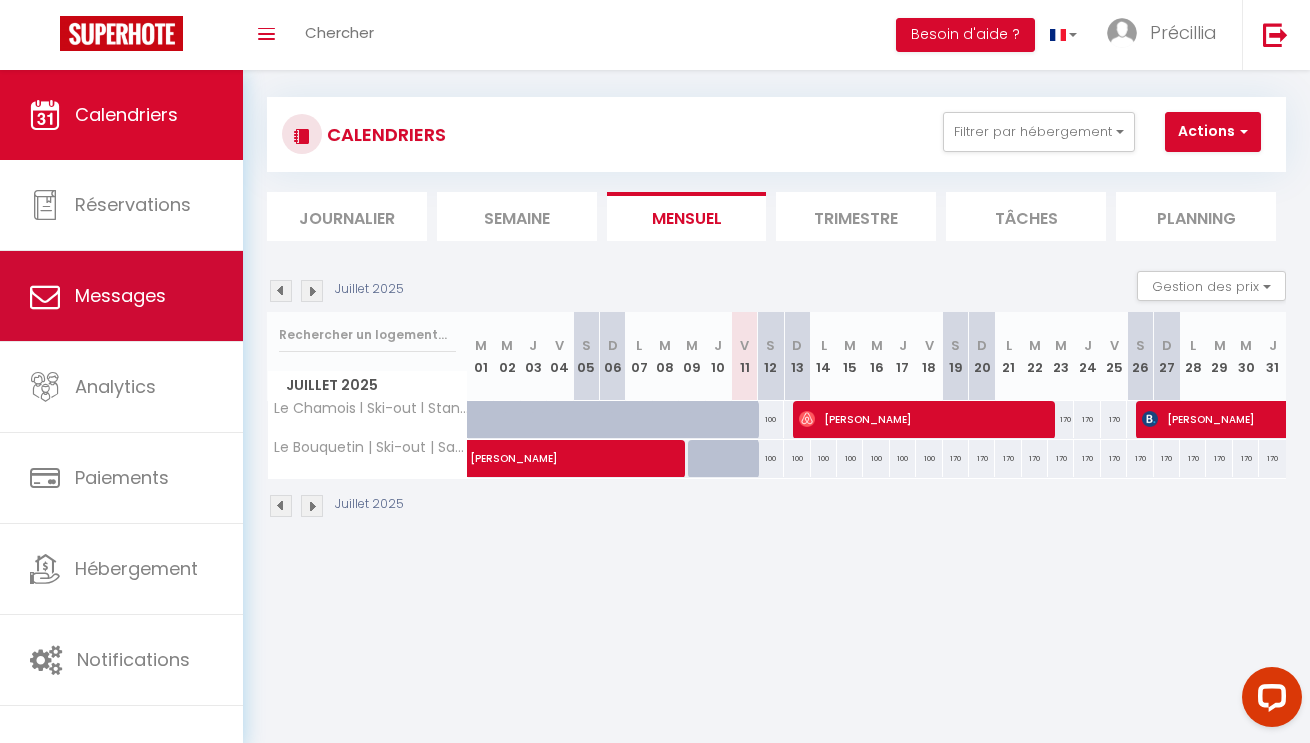 click on "Messages" at bounding box center [121, 296] 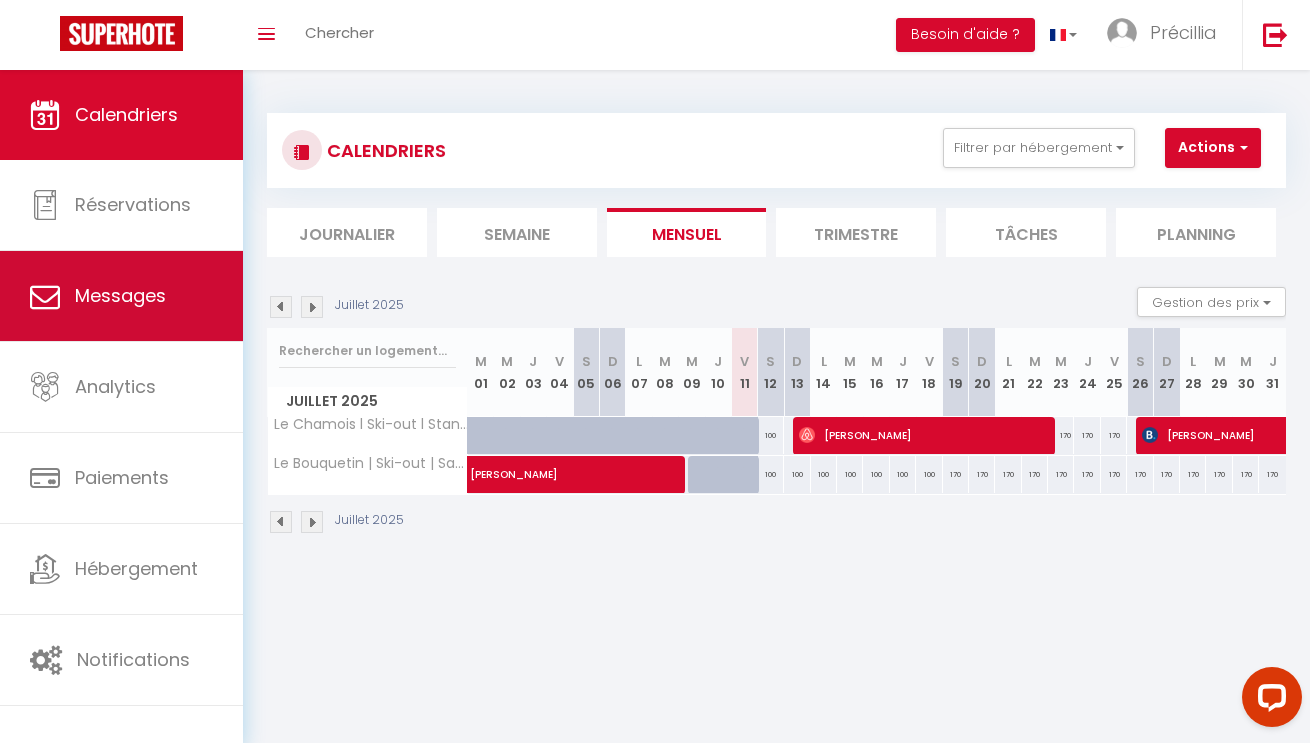 select on "message" 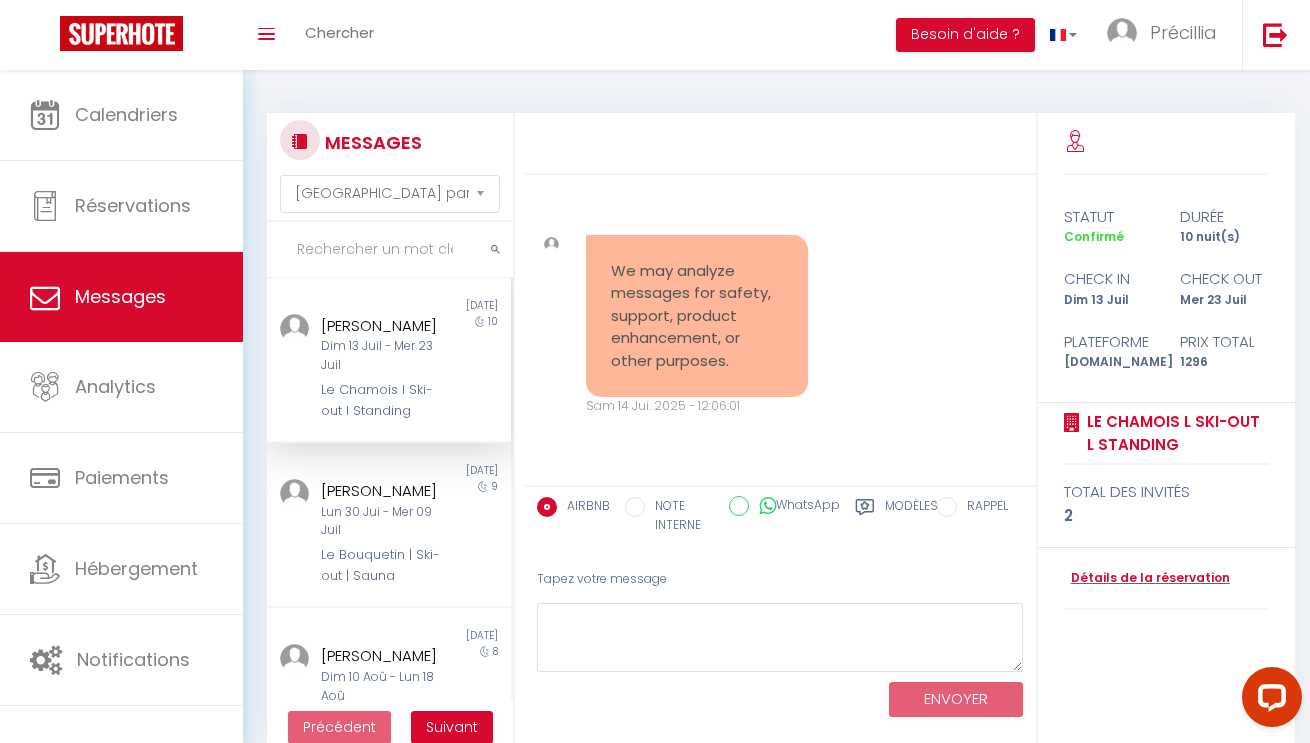 scroll, scrollTop: 7594, scrollLeft: 0, axis: vertical 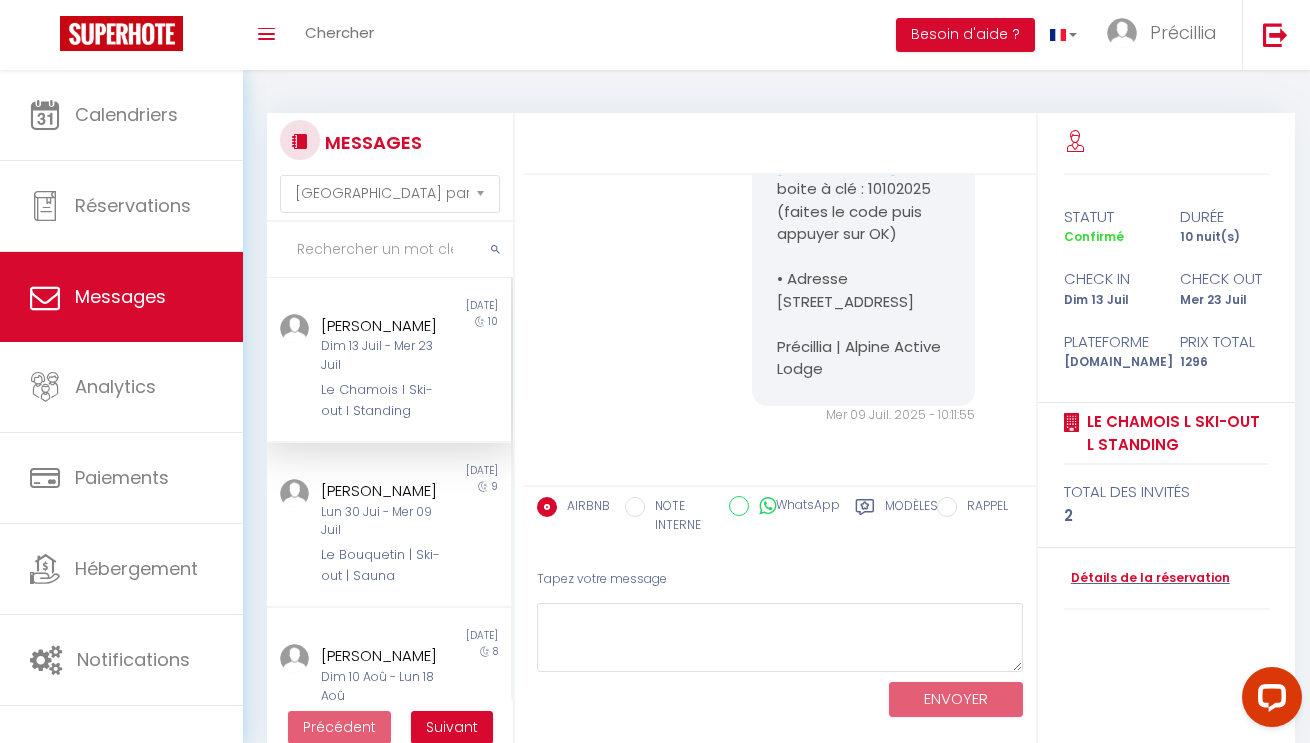 click on "10" at bounding box center [480, 367] 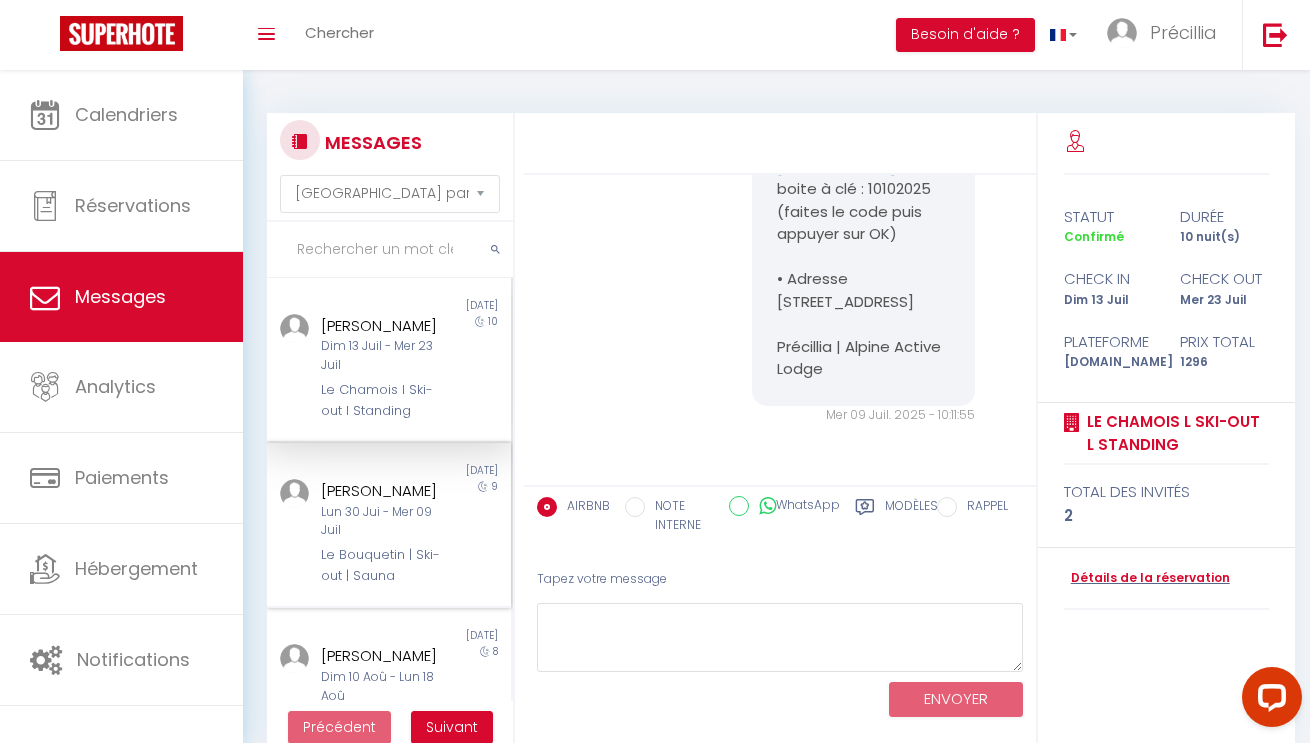 click on "Lun 30 Jui - Mer 09 Juil" at bounding box center (385, 522) 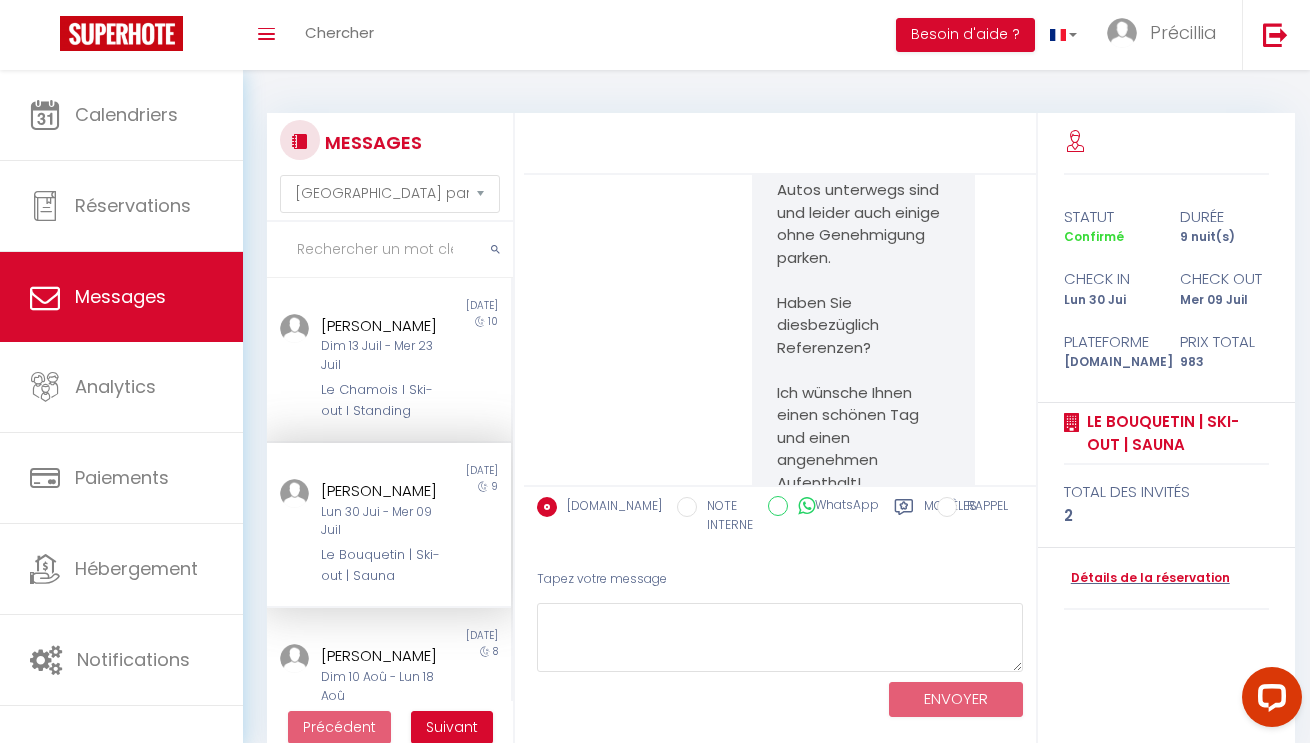 scroll, scrollTop: 10300, scrollLeft: 0, axis: vertical 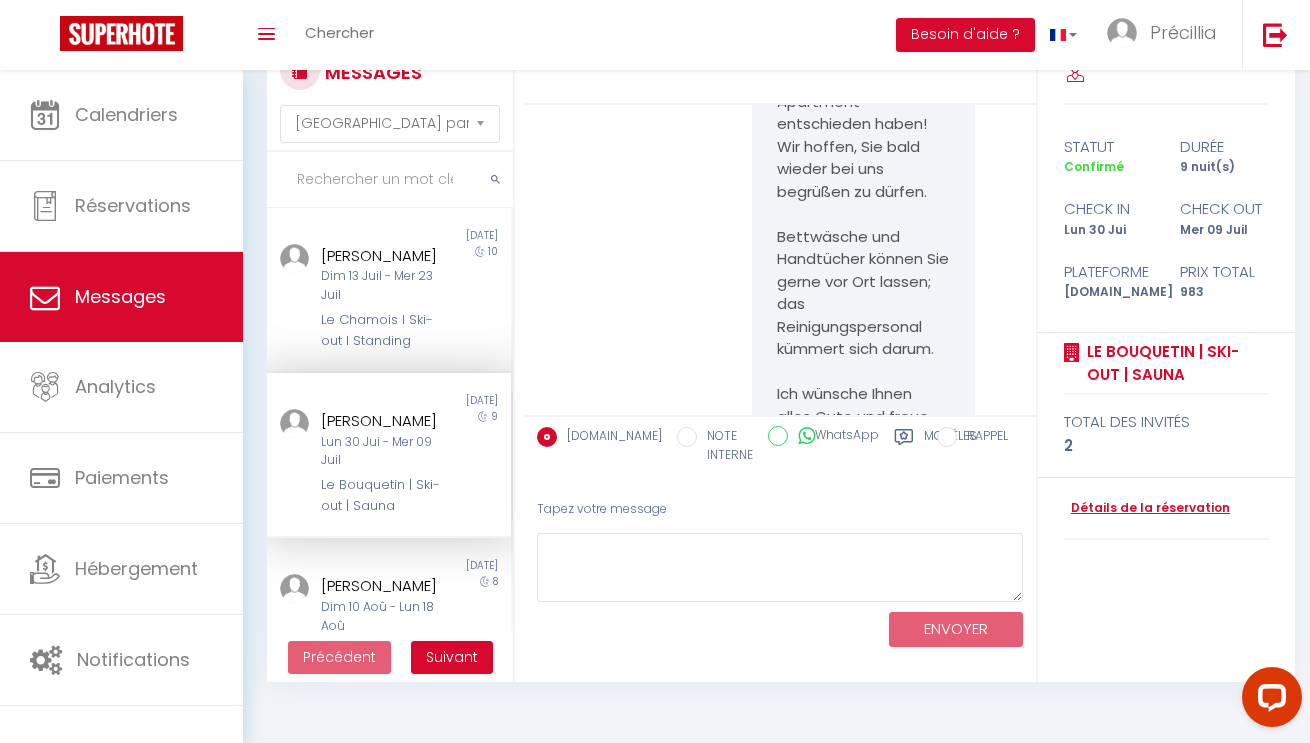 click on "Détails de la réservation" at bounding box center [1147, 508] 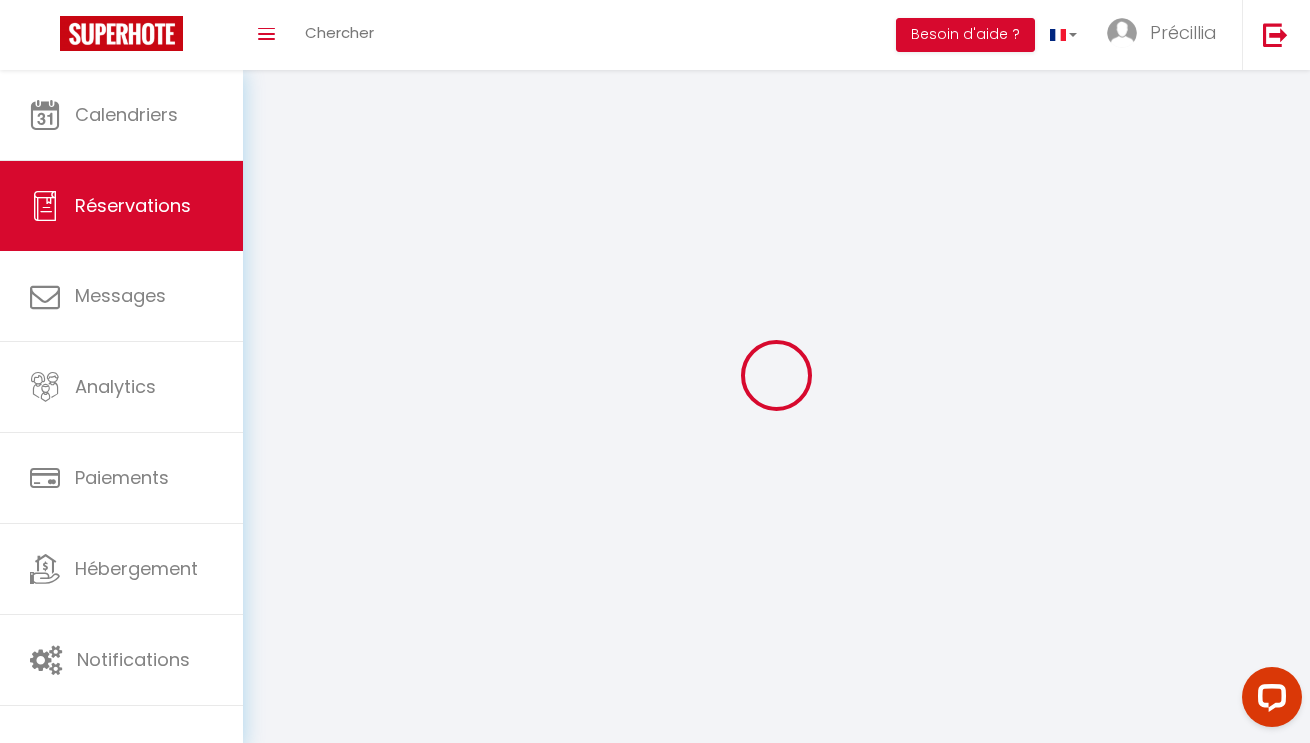 select 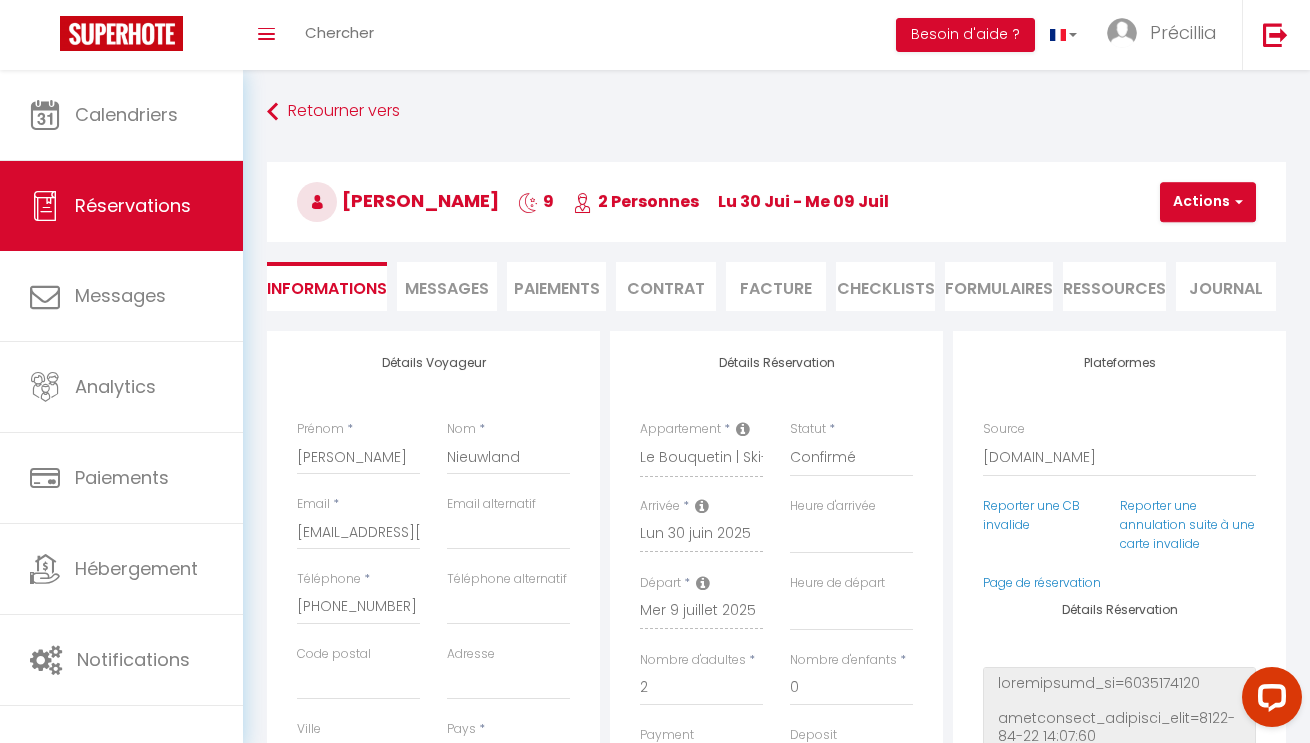 type on "200" 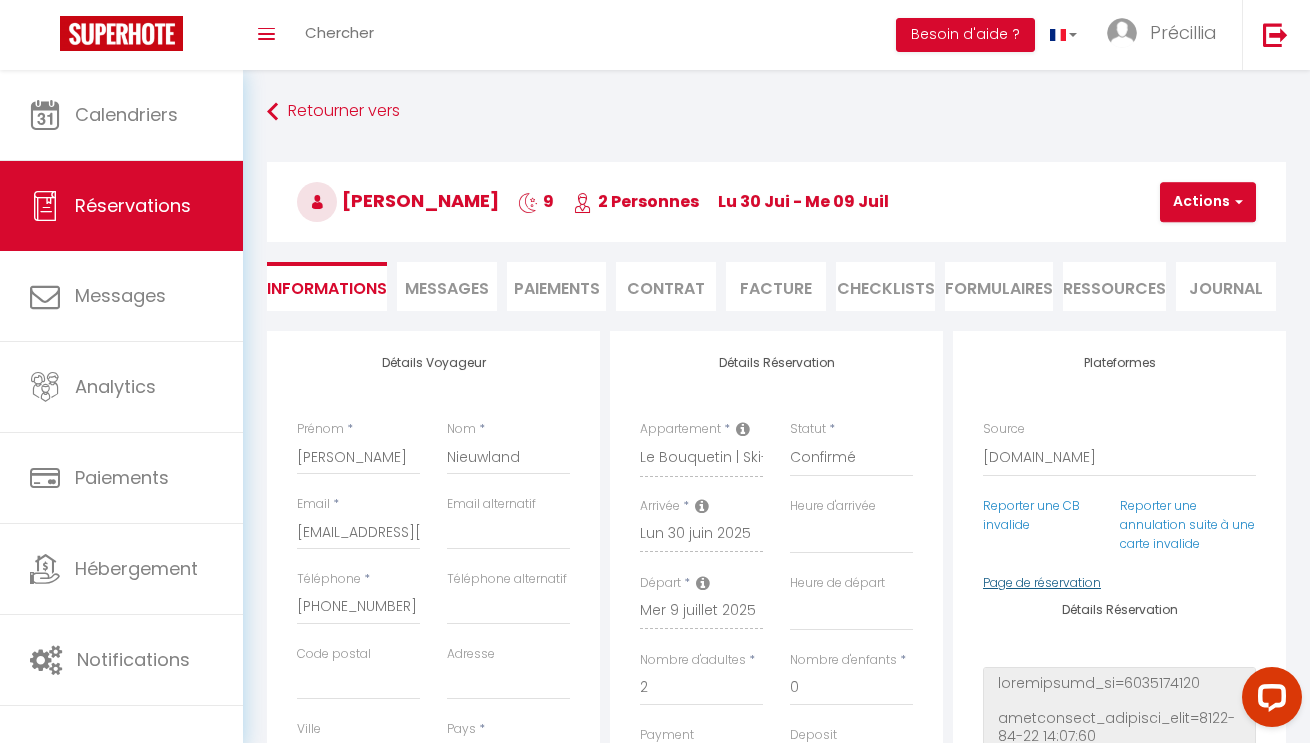 click on "Page de réservation" at bounding box center (1042, 582) 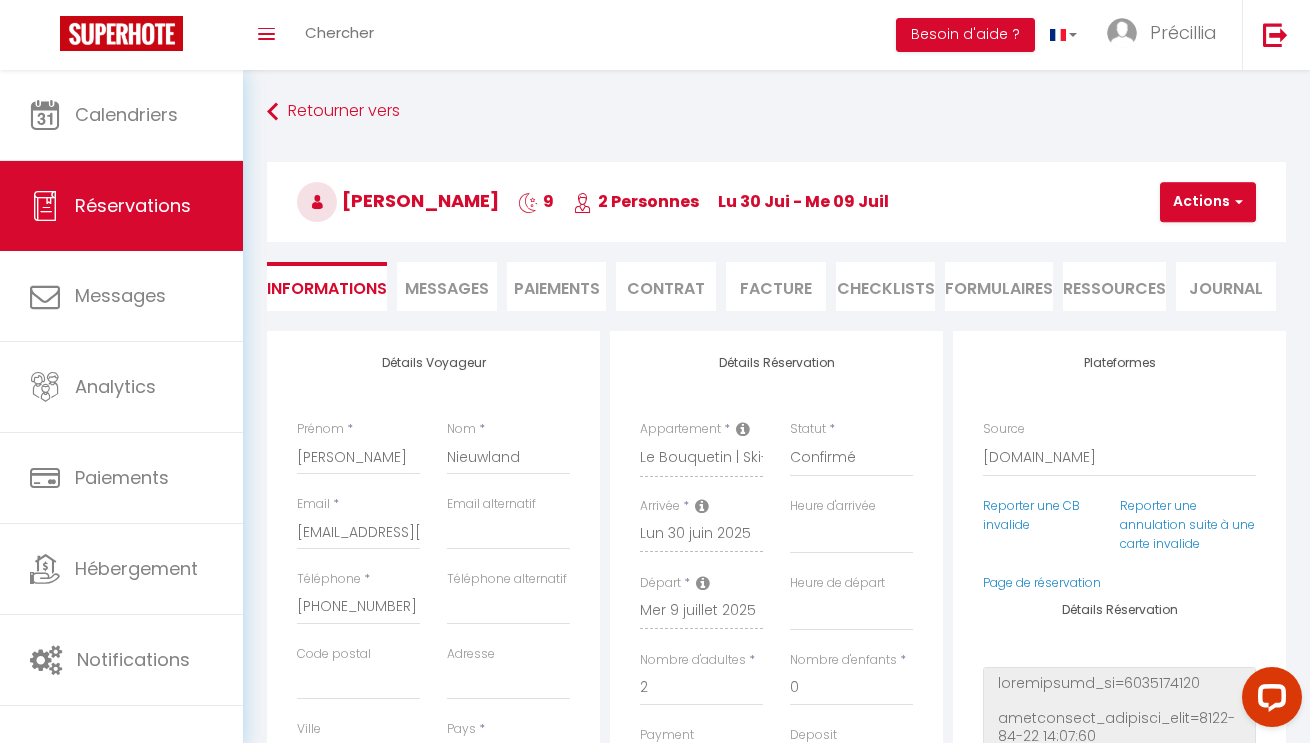 click on "Messages" at bounding box center [447, 286] 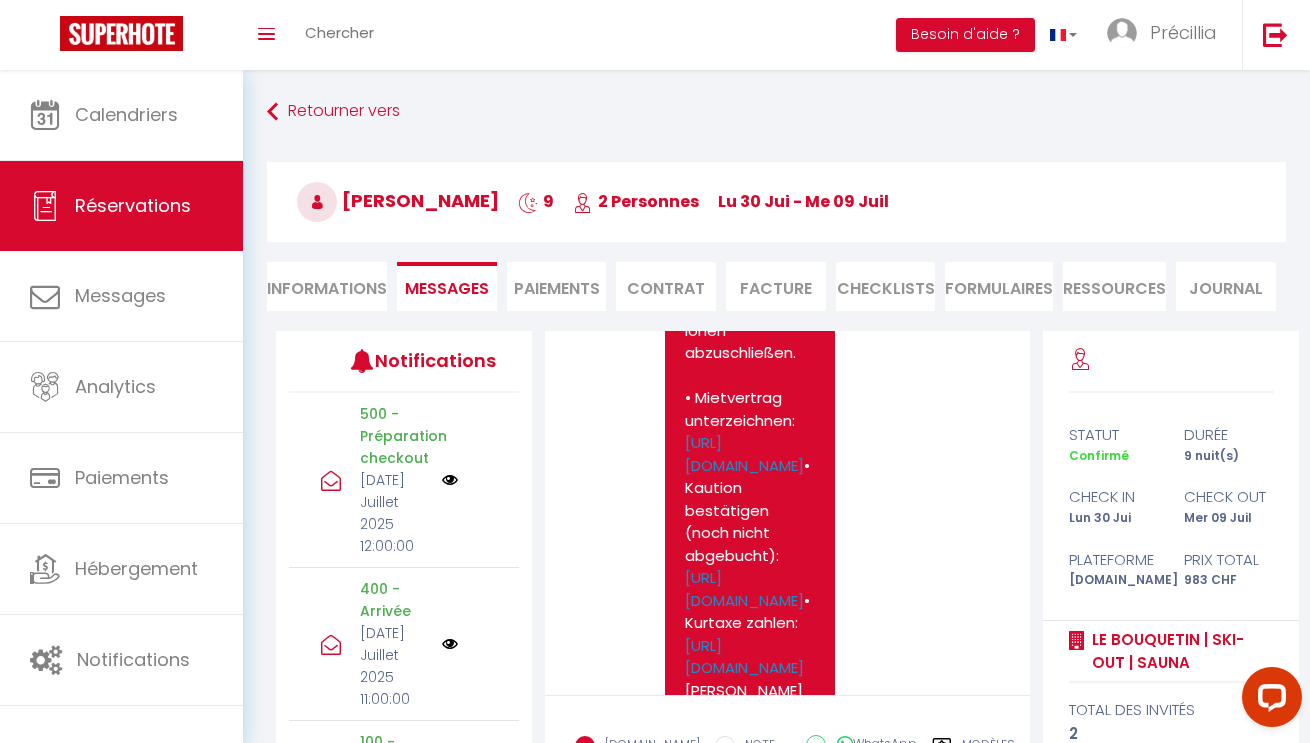 scroll, scrollTop: 3680, scrollLeft: 0, axis: vertical 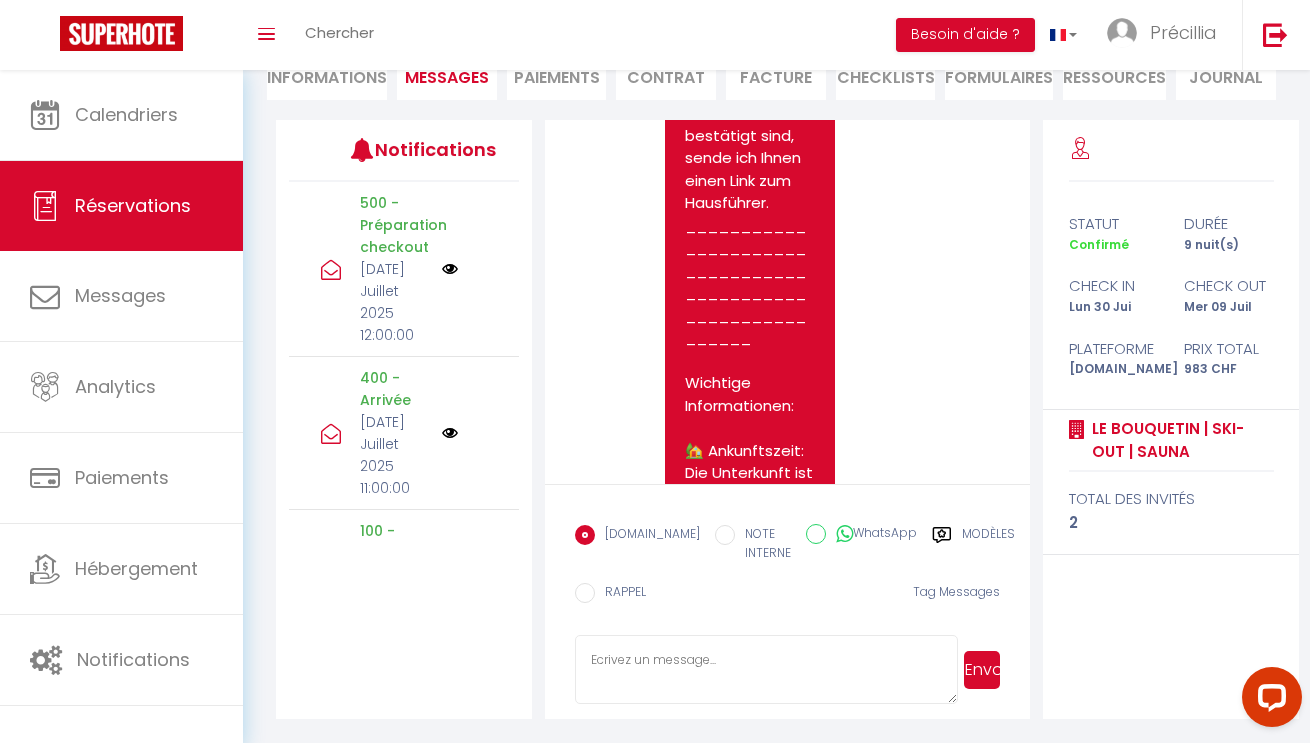 click 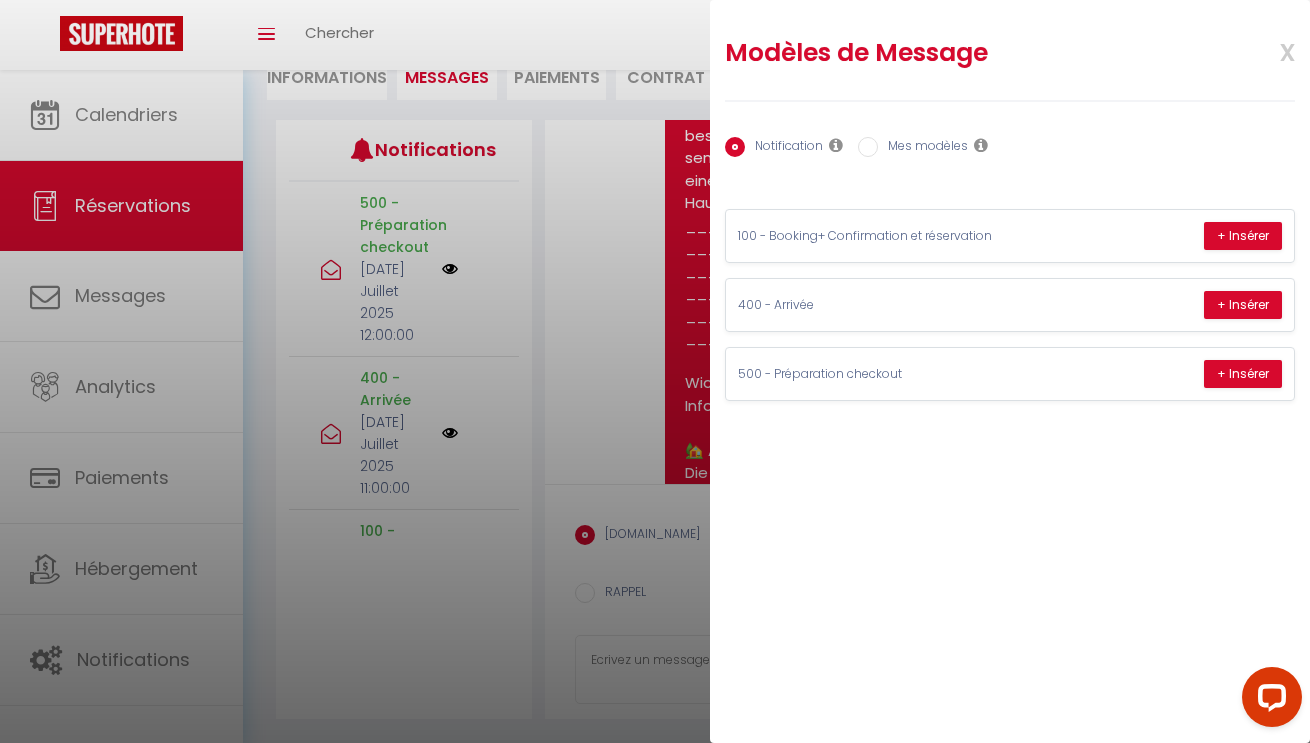 click on "Mes modèles" at bounding box center [923, 148] 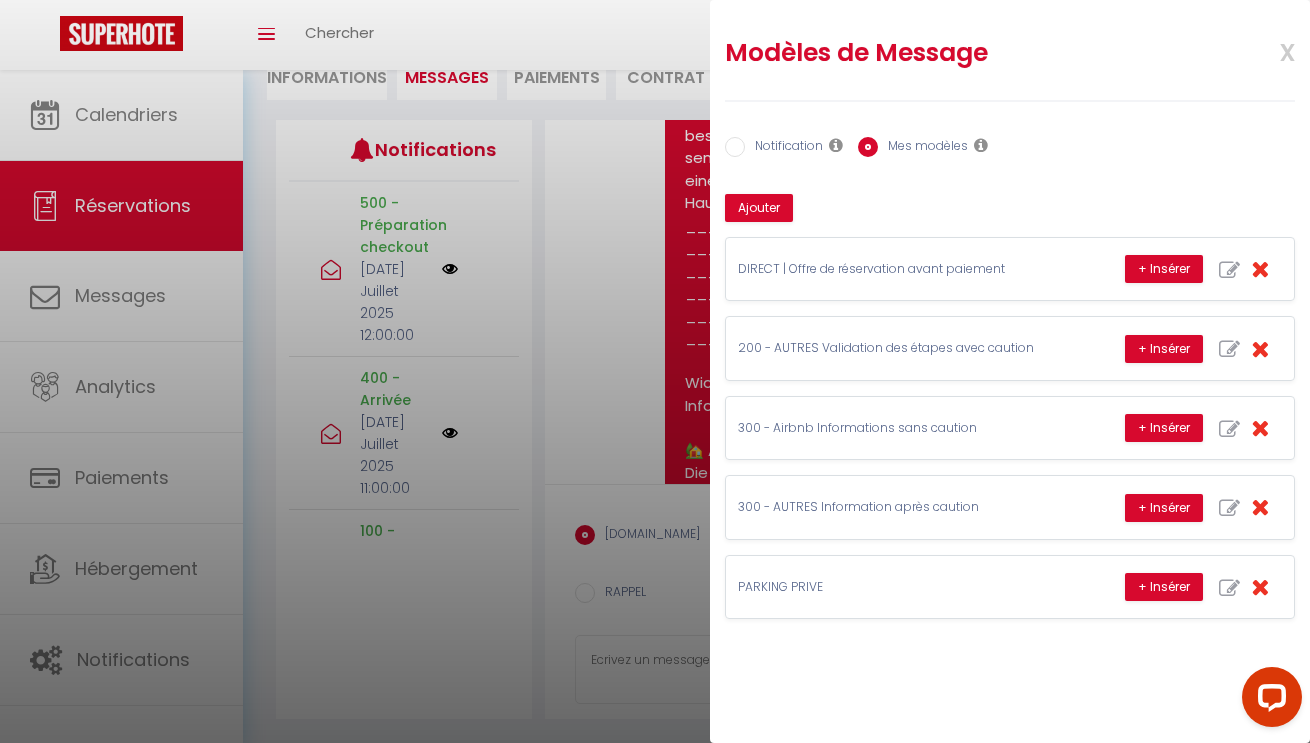 click on "Notification" at bounding box center [784, 148] 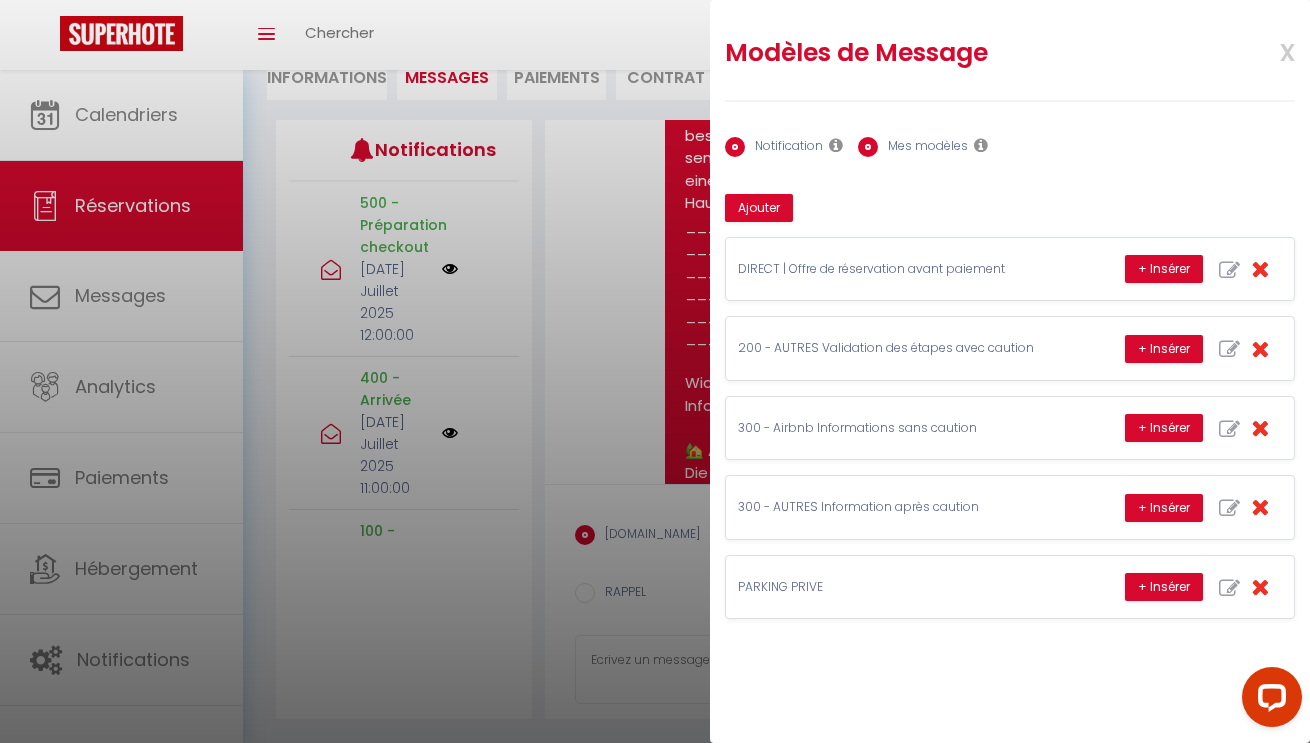 radio on "false" 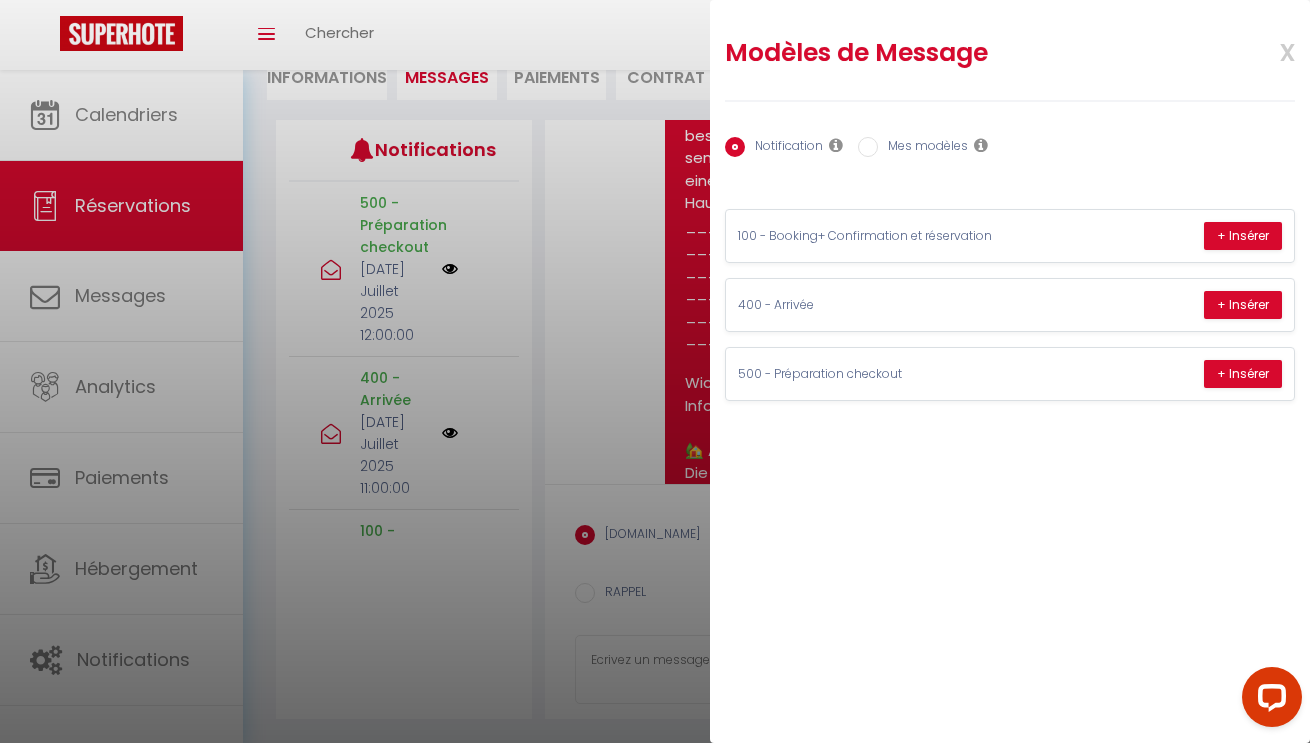 click at bounding box center (655, 371) 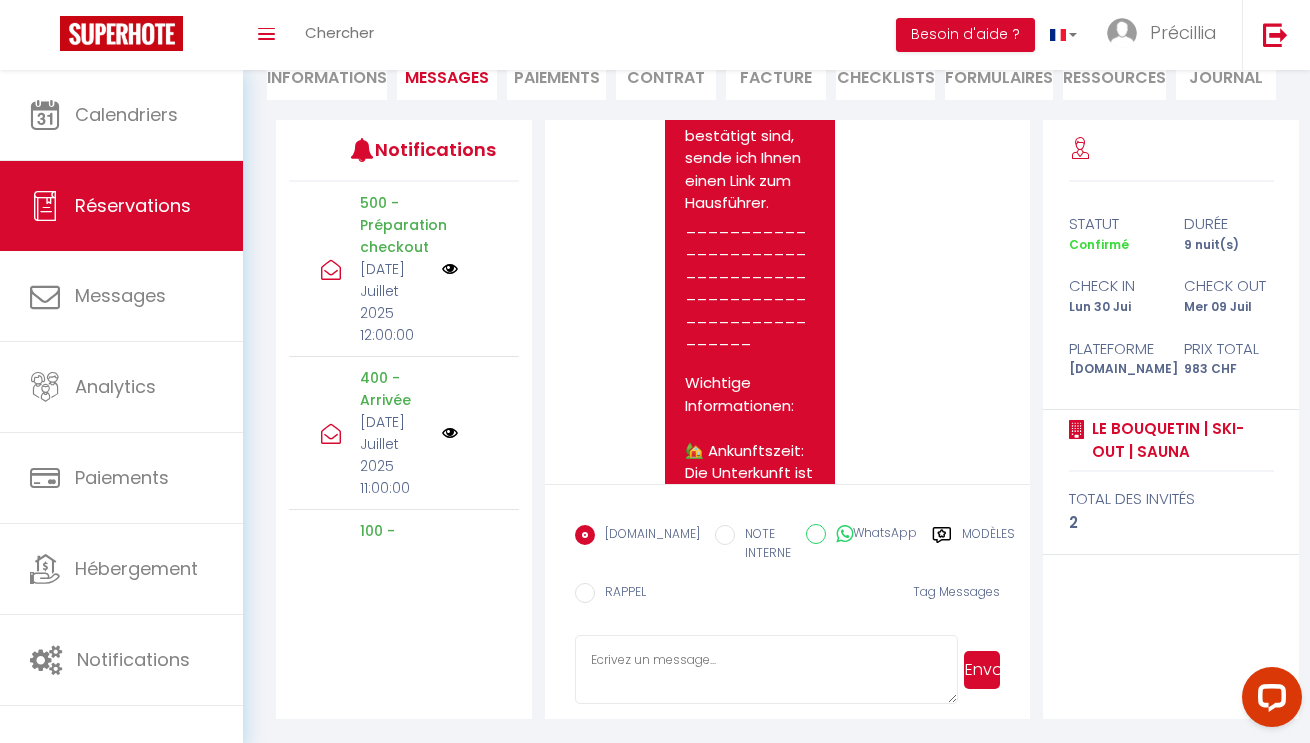 click at bounding box center [766, 670] 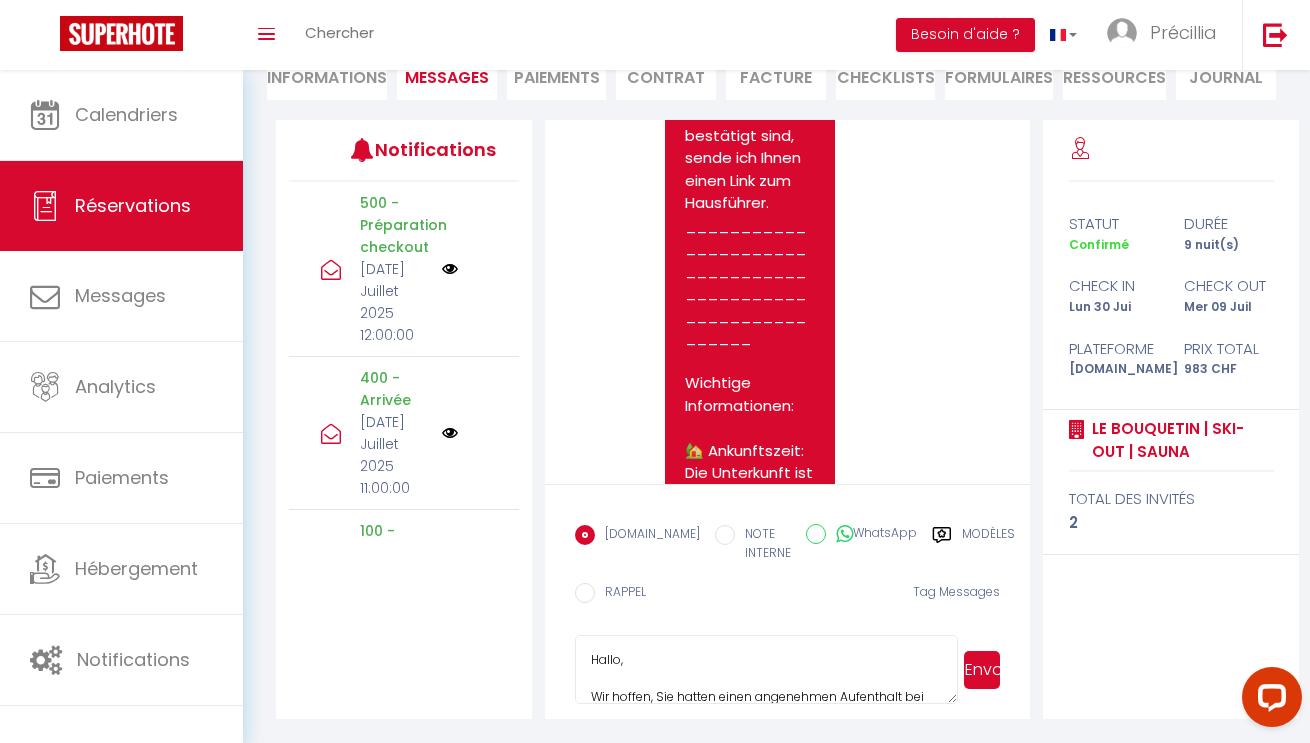 scroll, scrollTop: 0, scrollLeft: 0, axis: both 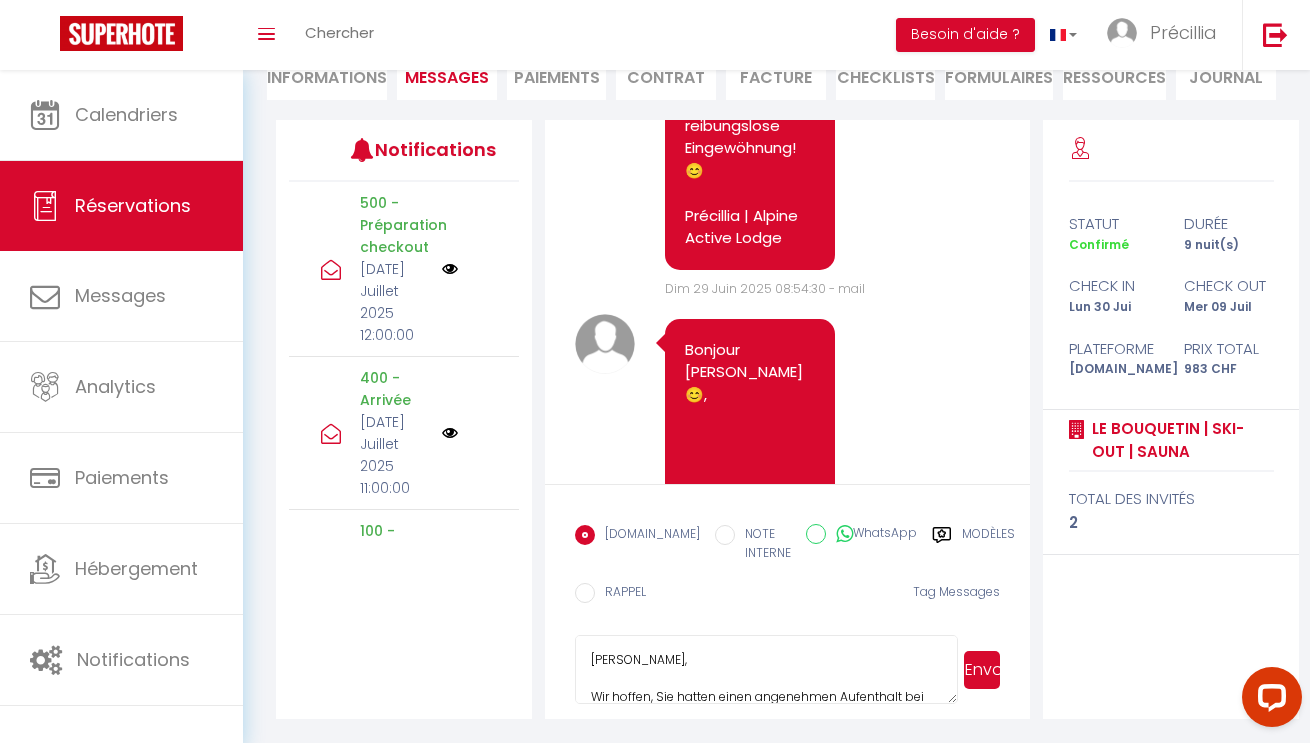 drag, startPoint x: 687, startPoint y: 359, endPoint x: 766, endPoint y: 369, distance: 79.630394 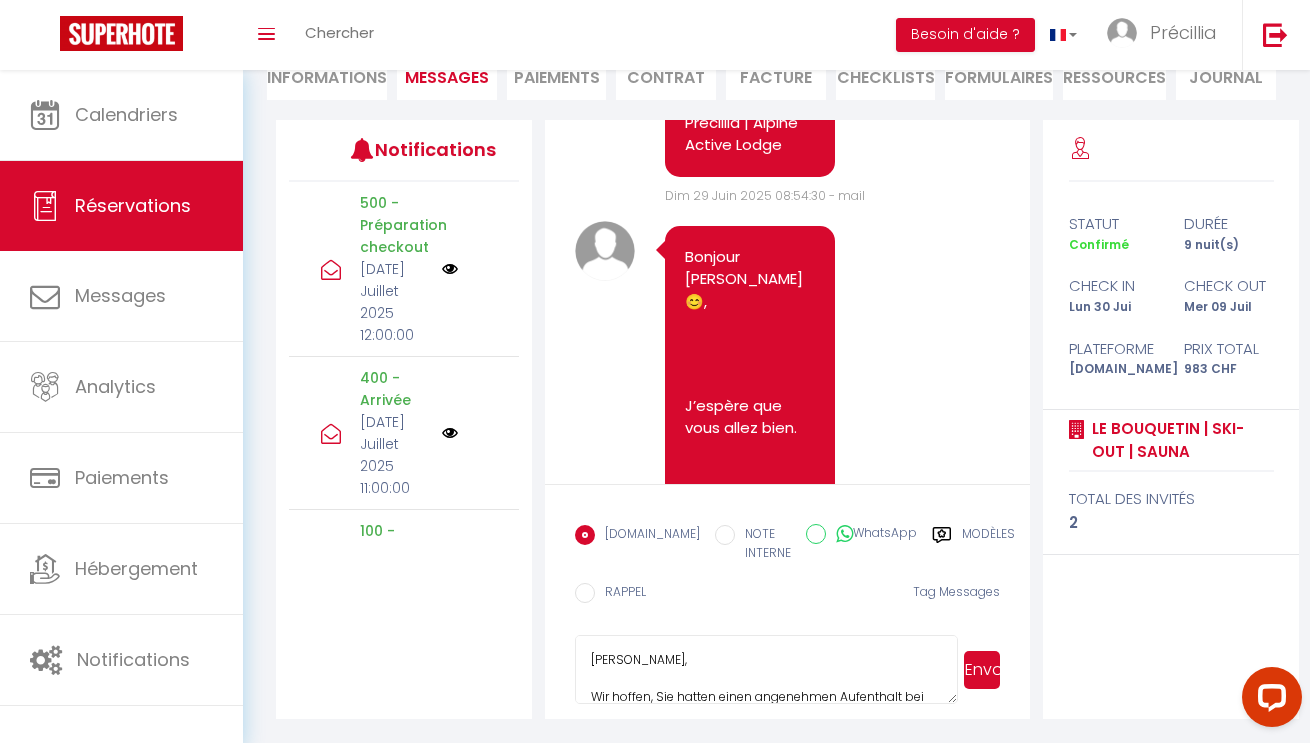 scroll, scrollTop: 6661, scrollLeft: 0, axis: vertical 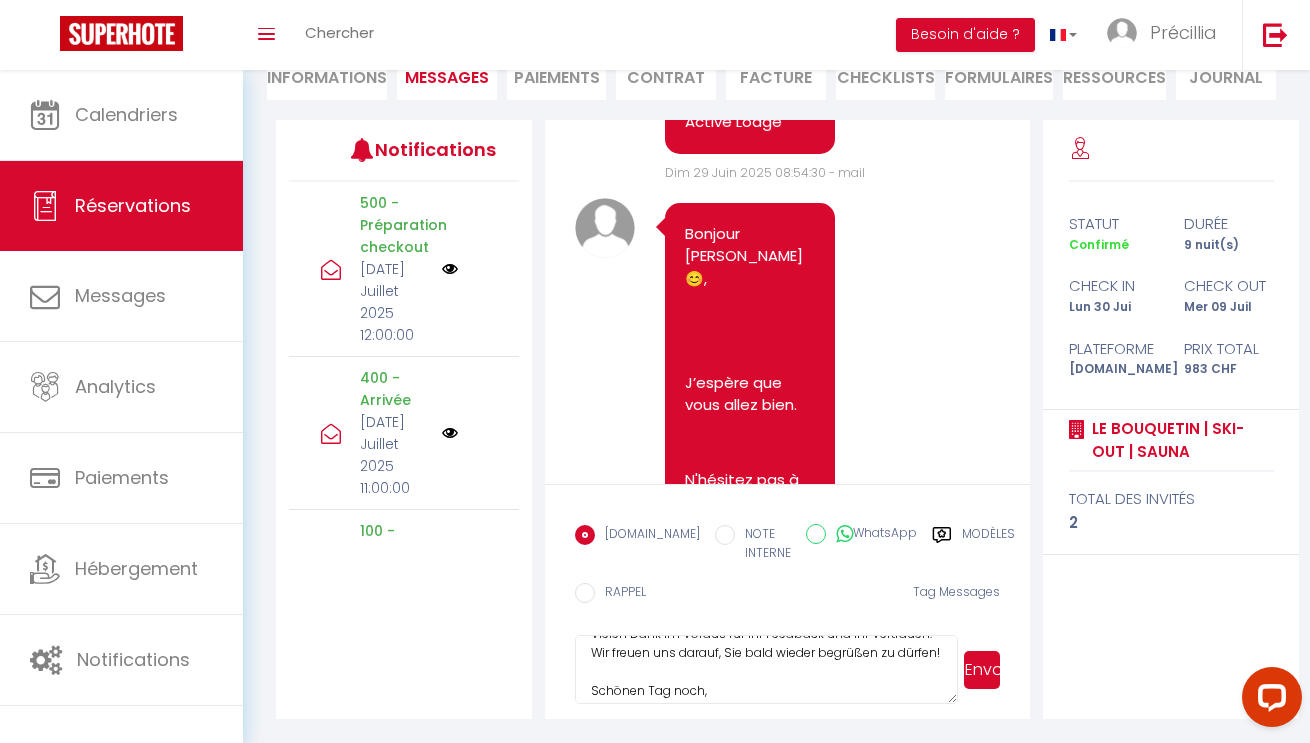 click on "[PERSON_NAME],
Wir hoffen, Sie hatten einen angenehmen Aufenthalt bei uns und dass alles gut geklappt hat.
Ihr Feedback ist uns sehr wichtig und hilft anderen Reisenden bei der Auswahl. Wenn Sie kurz Zeit haben, würden wir uns freuen, wenn Sie Ihre Erfahrungen auf [DOMAIN_NAME] teilen würden.
Vielen Dank im Voraus für Ihr Feedback und Ihr Vertrauen. Wir freuen uns darauf, Sie bald wieder begrüßen zu dürfen!
Schönen Tag noch," at bounding box center (766, 670) 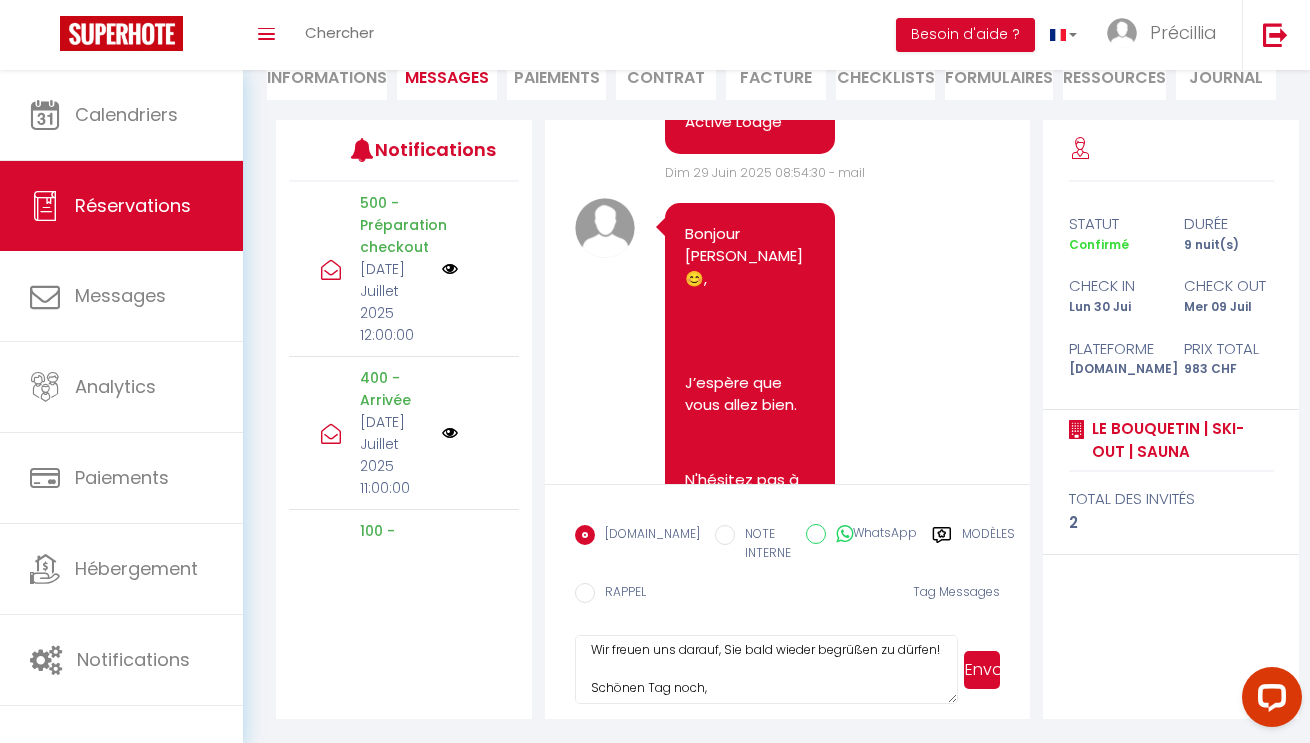 scroll, scrollTop: 235, scrollLeft: 0, axis: vertical 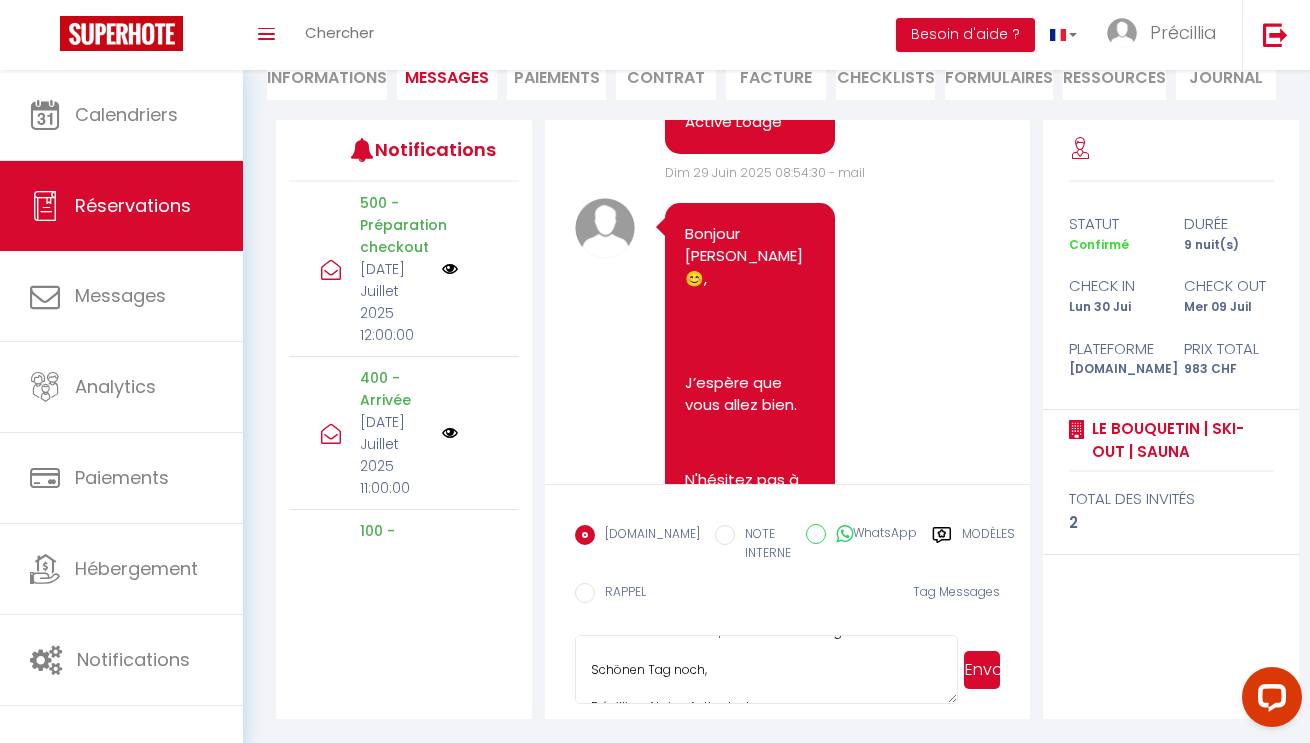 type on "[PERSON_NAME],
Wir hoffen, Sie hatten einen angenehmen Aufenthalt bei uns und dass alles gut geklappt hat.
Ihr Feedback ist uns sehr wichtig und hilft anderen Reisenden bei der Auswahl. Wenn Sie kurz Zeit haben, würden wir uns freuen, wenn Sie Ihre Erfahrungen auf [DOMAIN_NAME] teilen würden.
Vielen Dank im Voraus für Ihr Feedback und Ihr Vertrauen. Wir freuen uns darauf, Sie bald wieder begrüßen zu dürfen!
Schönen Tag noch,
Précillia - Alpine Active Lodge" 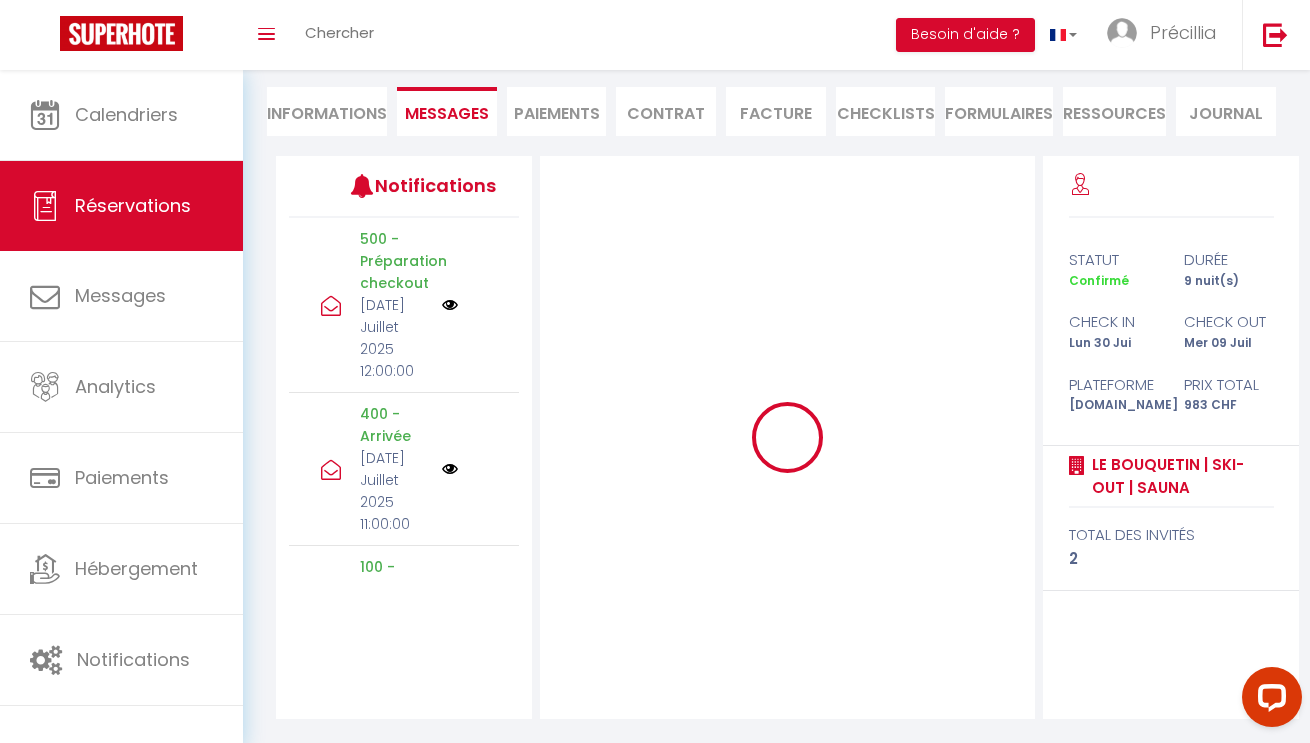 type 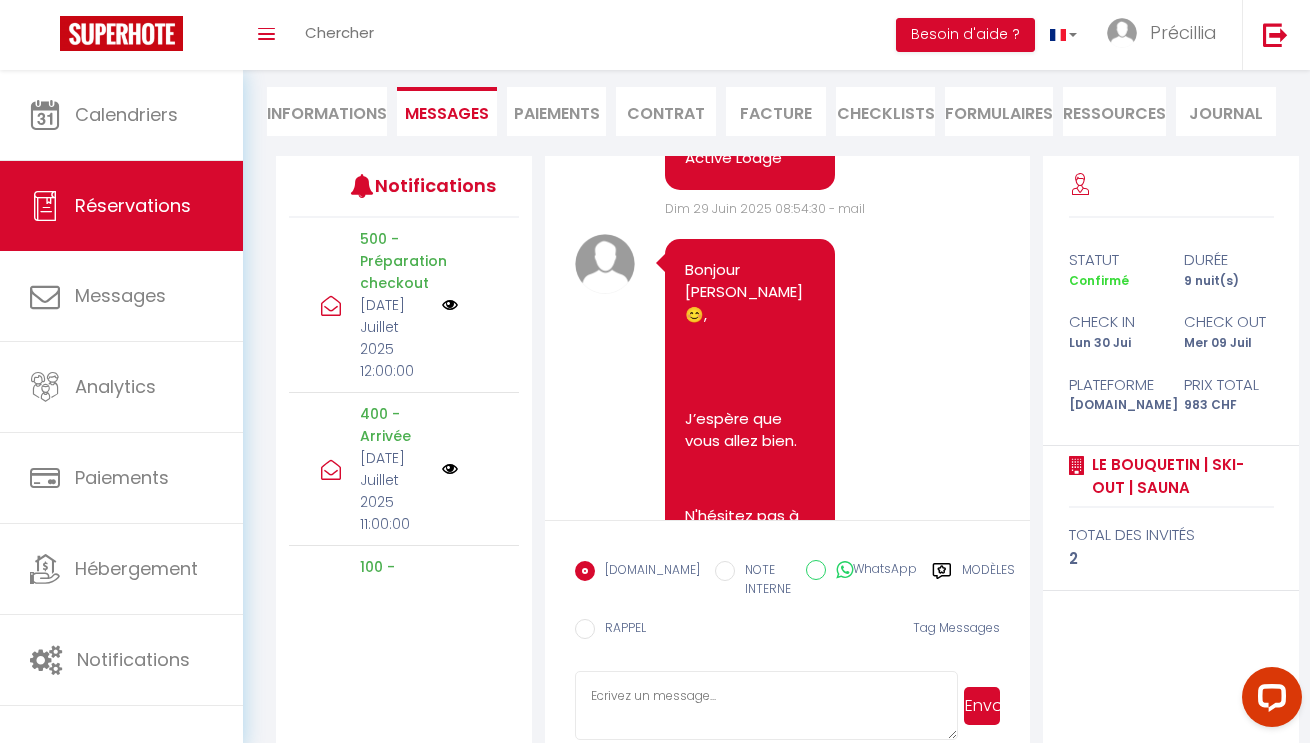 scroll, scrollTop: 0, scrollLeft: 0, axis: both 